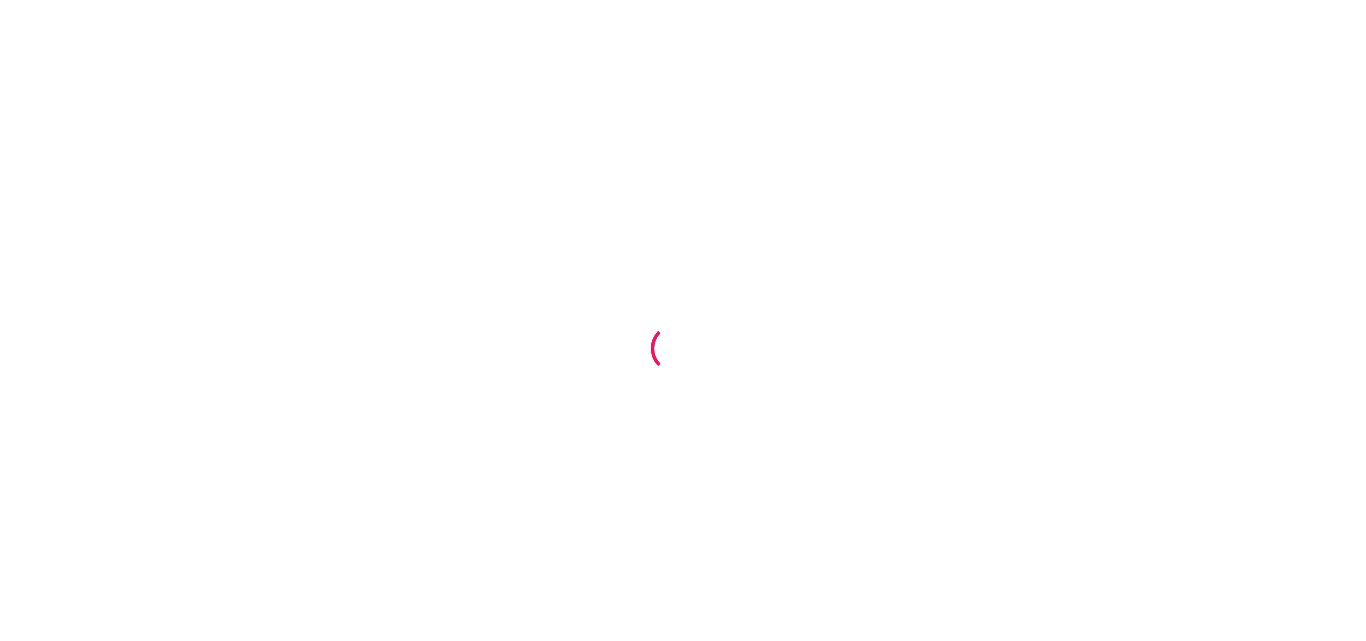 scroll, scrollTop: 0, scrollLeft: 0, axis: both 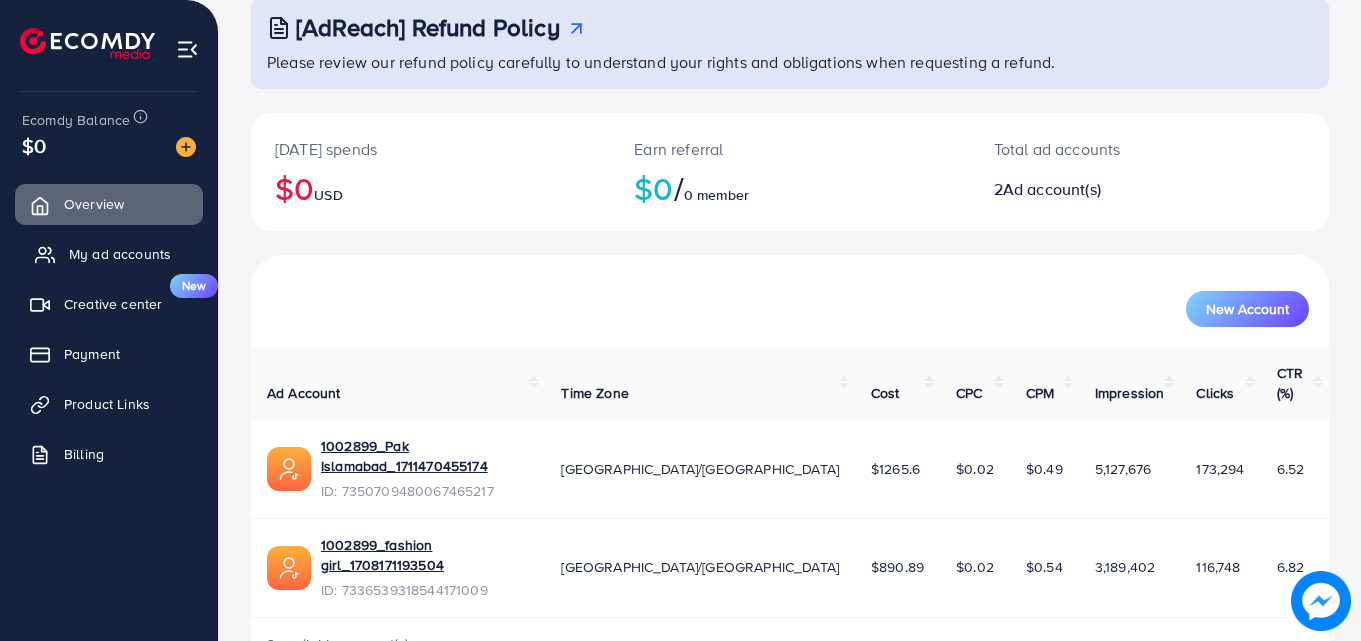 click on "My ad accounts" at bounding box center [109, 254] 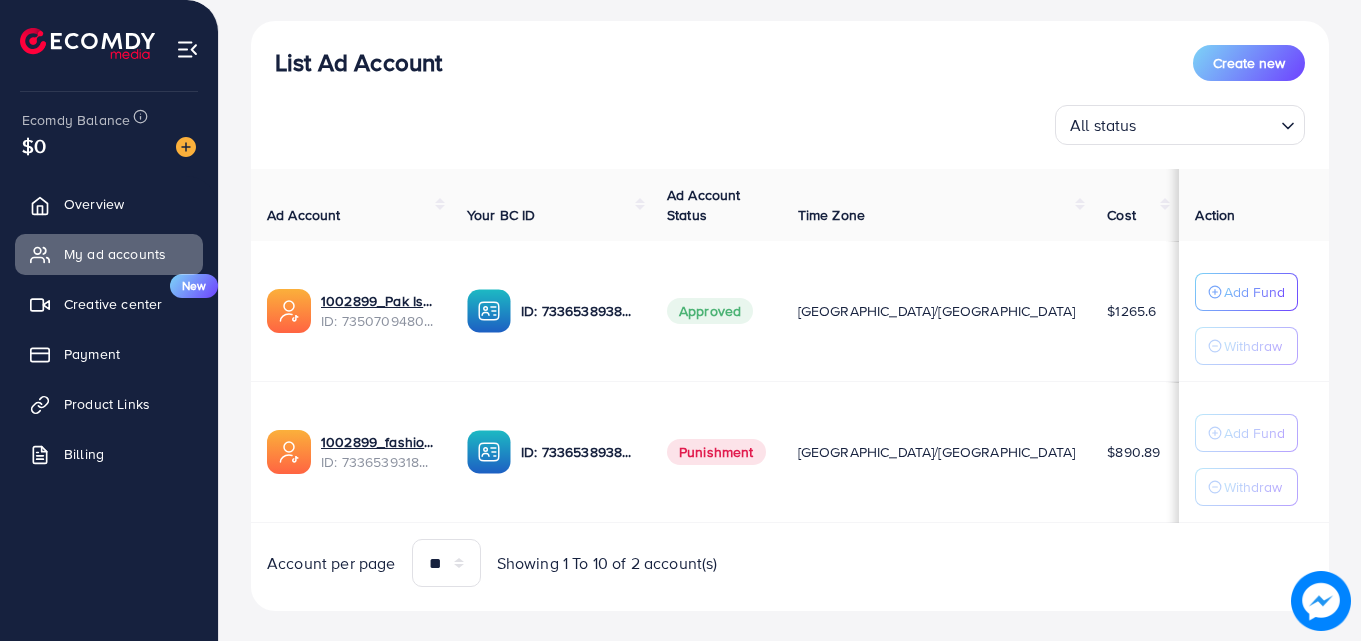 scroll, scrollTop: 245, scrollLeft: 0, axis: vertical 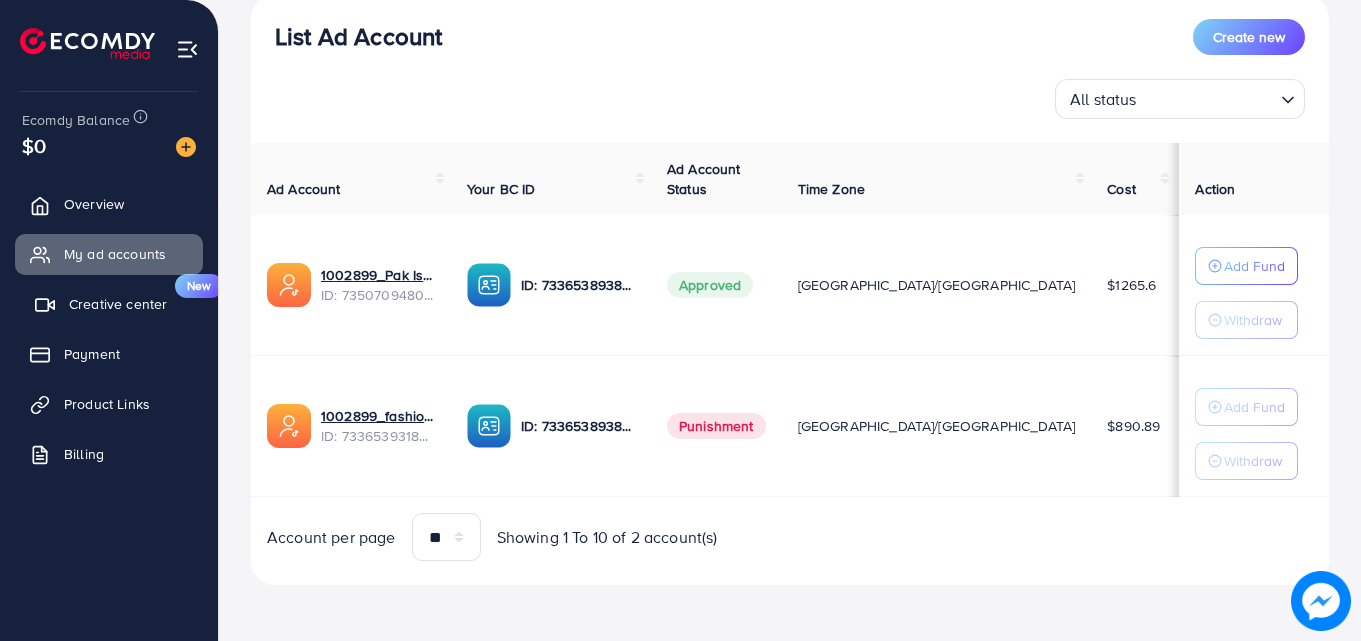 click on "Creative center  New" at bounding box center [109, 304] 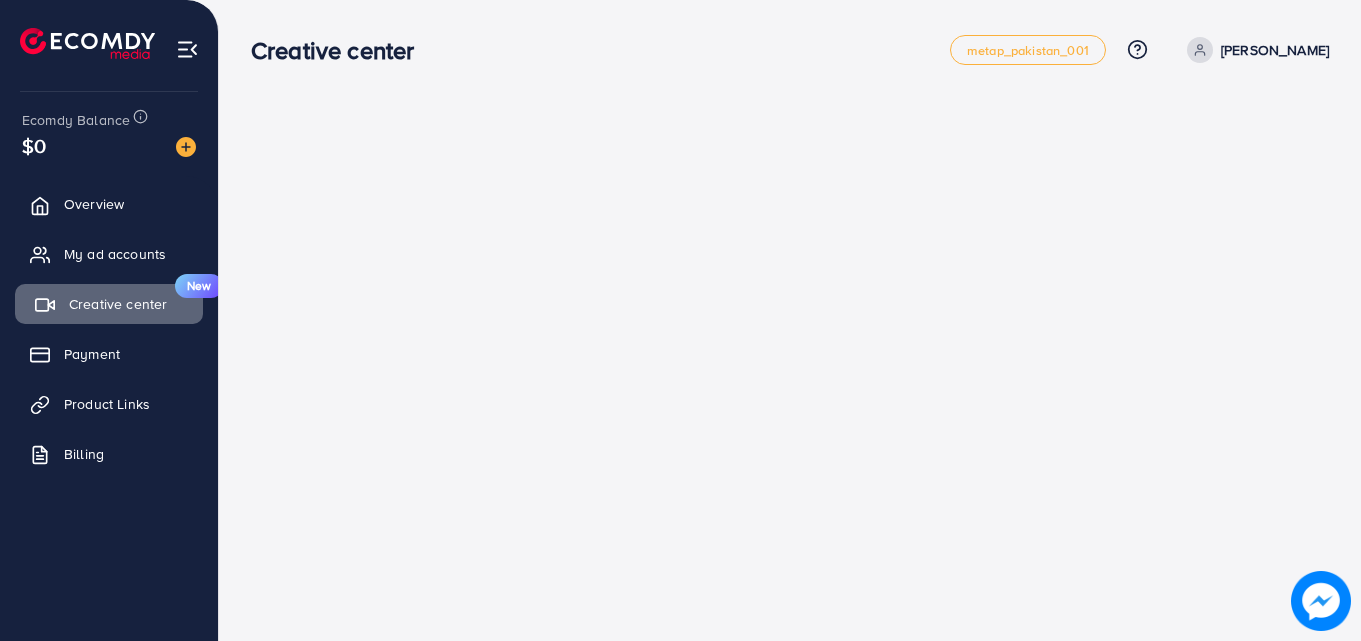 scroll, scrollTop: 0, scrollLeft: 0, axis: both 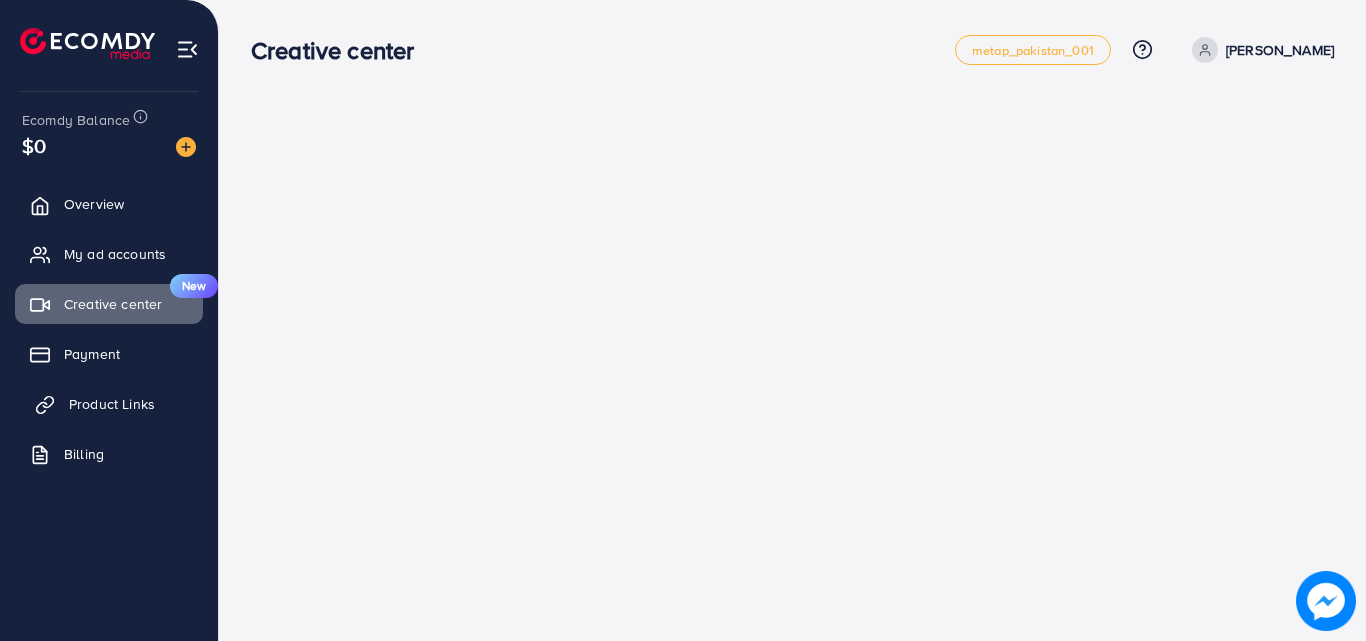 click on "Product Links" at bounding box center (109, 404) 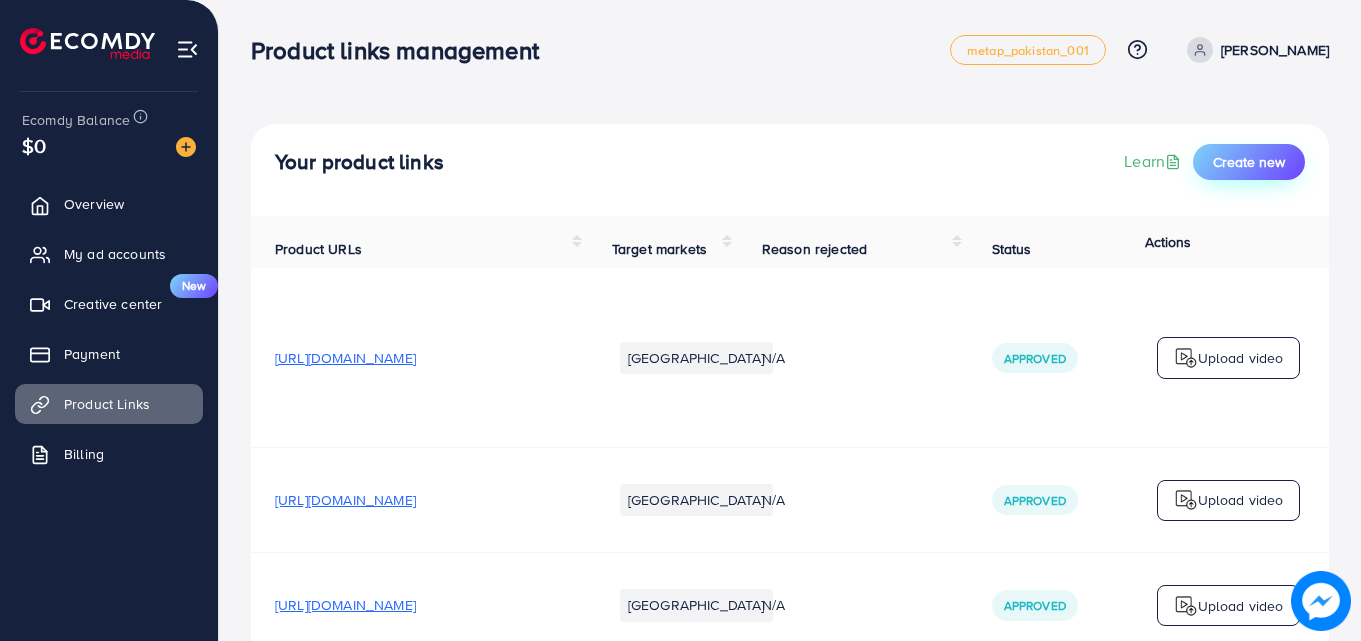 click on "Create new" at bounding box center (1249, 162) 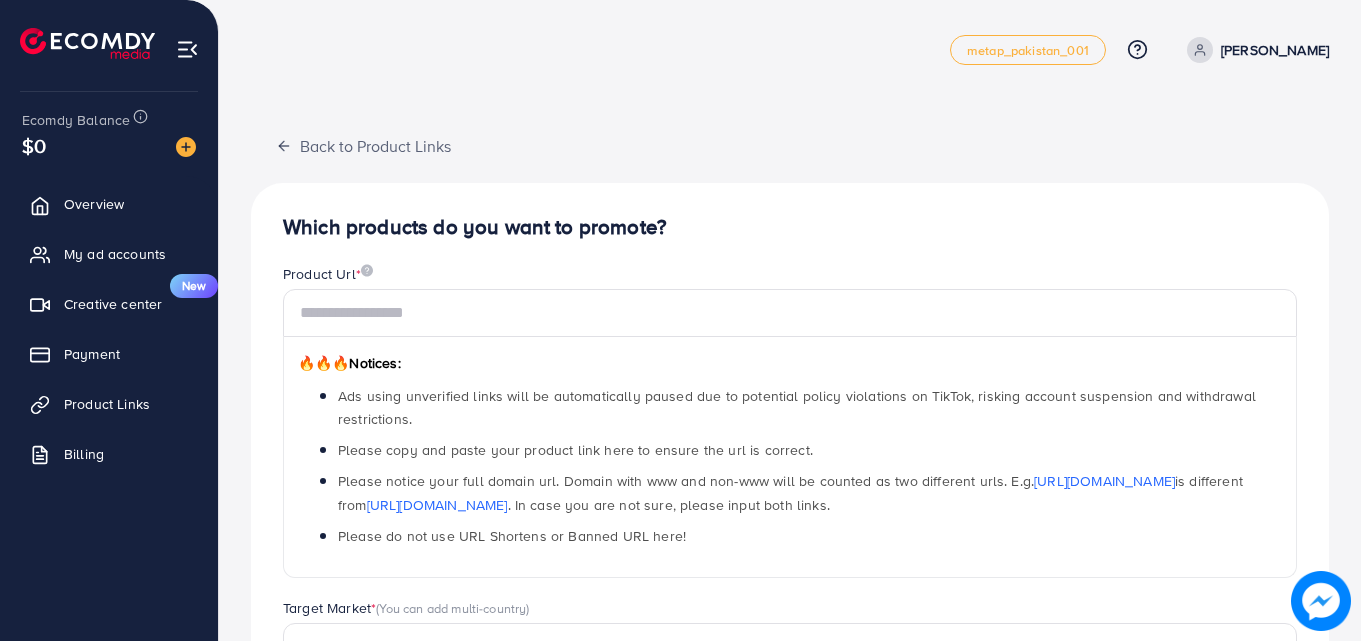 drag, startPoint x: 449, startPoint y: 346, endPoint x: 450, endPoint y: 316, distance: 30.016663 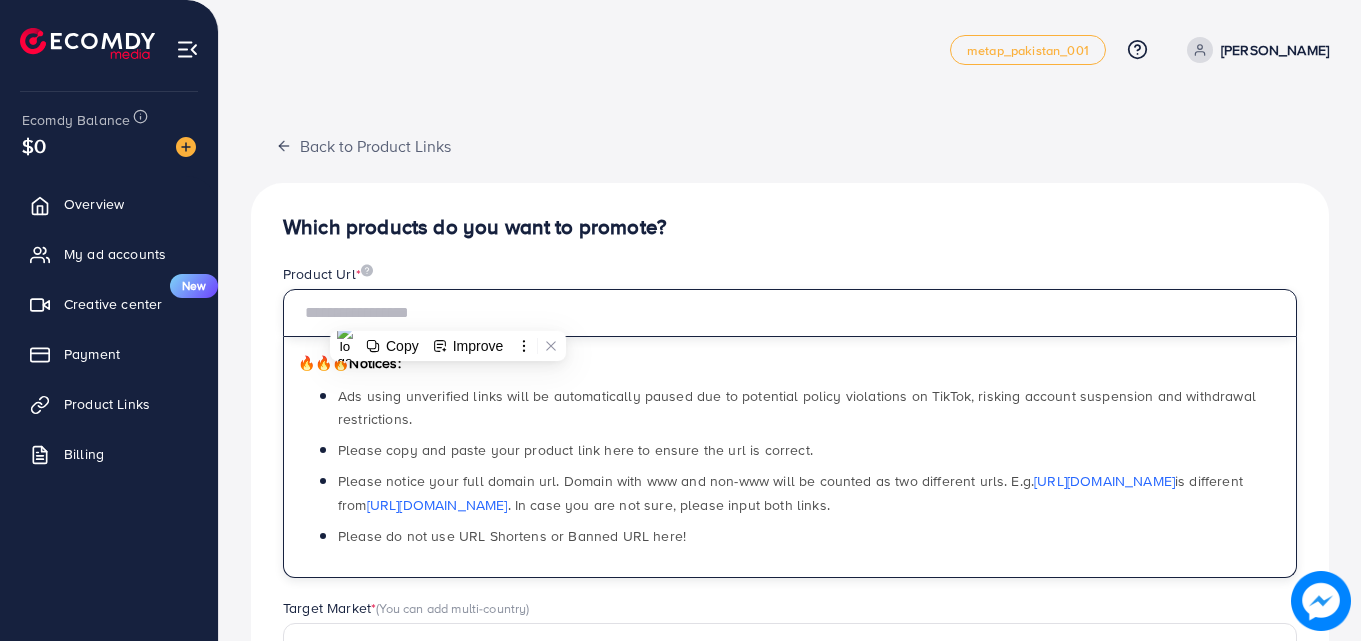 click at bounding box center [790, 313] 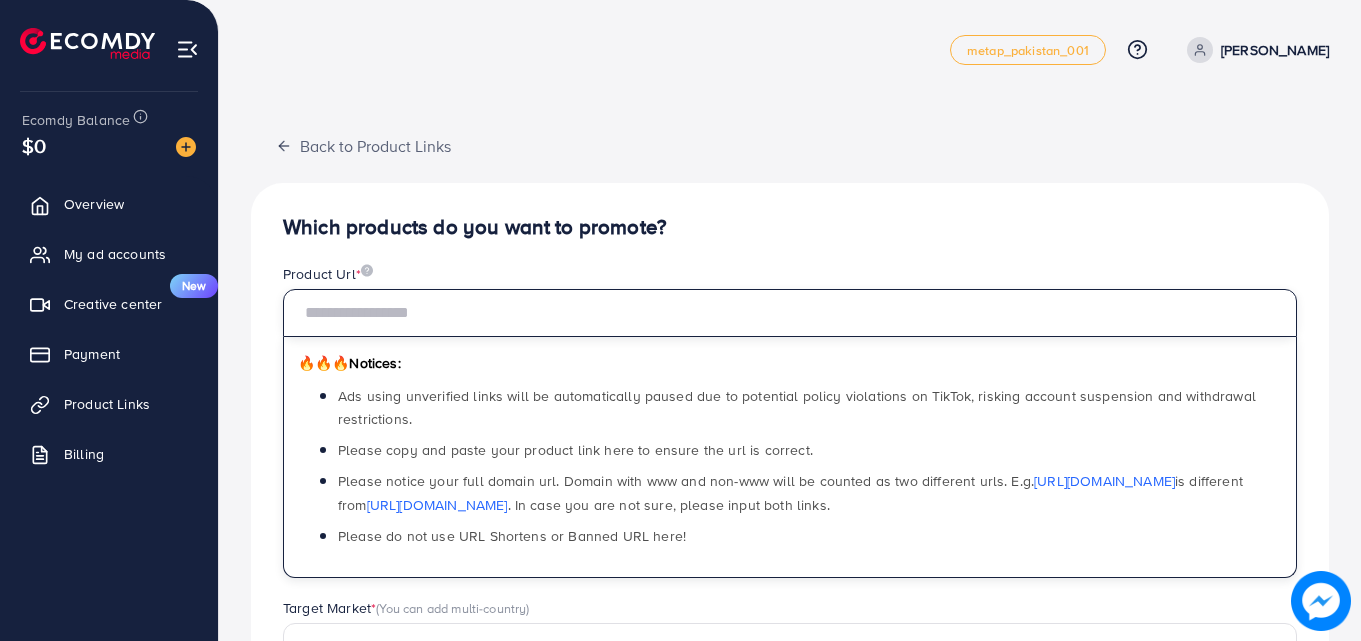 paste on "**********" 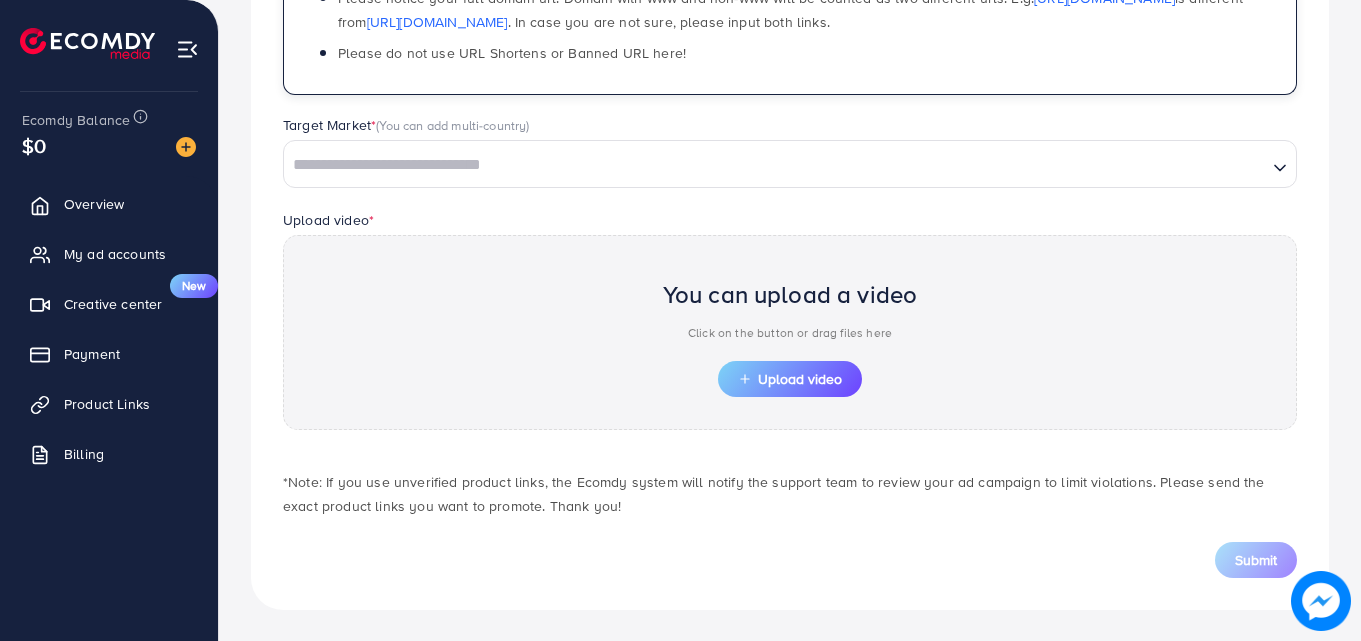 scroll, scrollTop: 484, scrollLeft: 0, axis: vertical 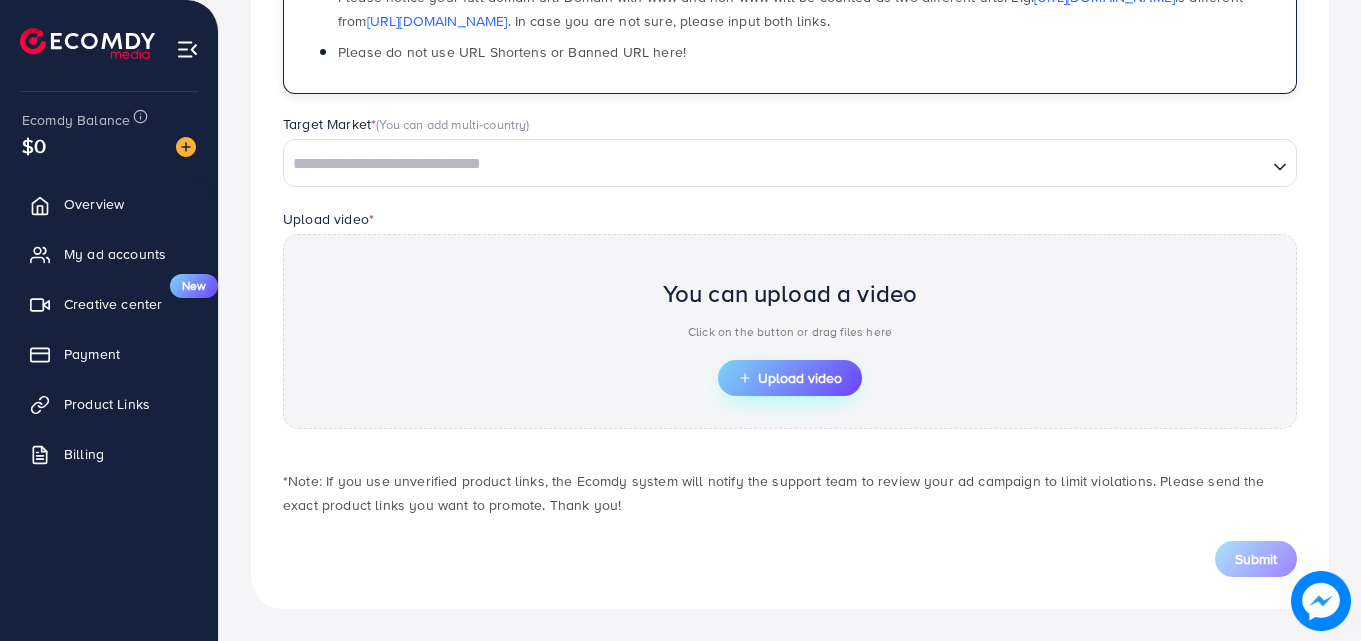 type on "**********" 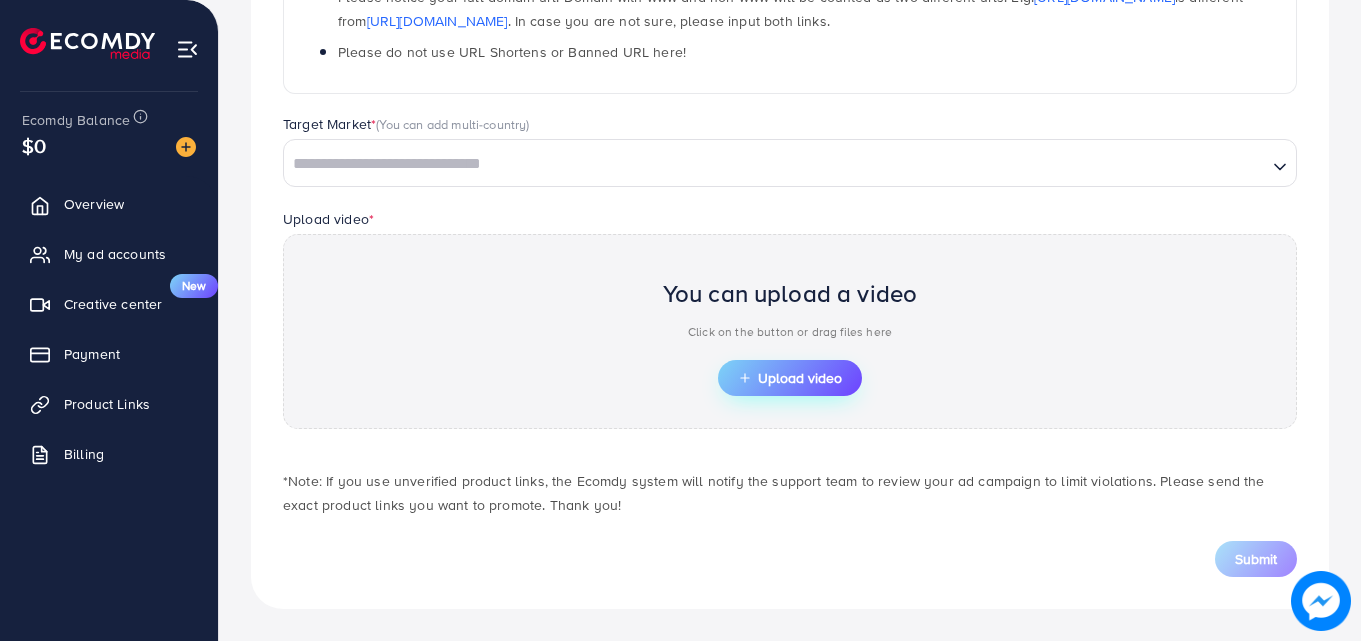 click on "Upload video" at bounding box center (790, 378) 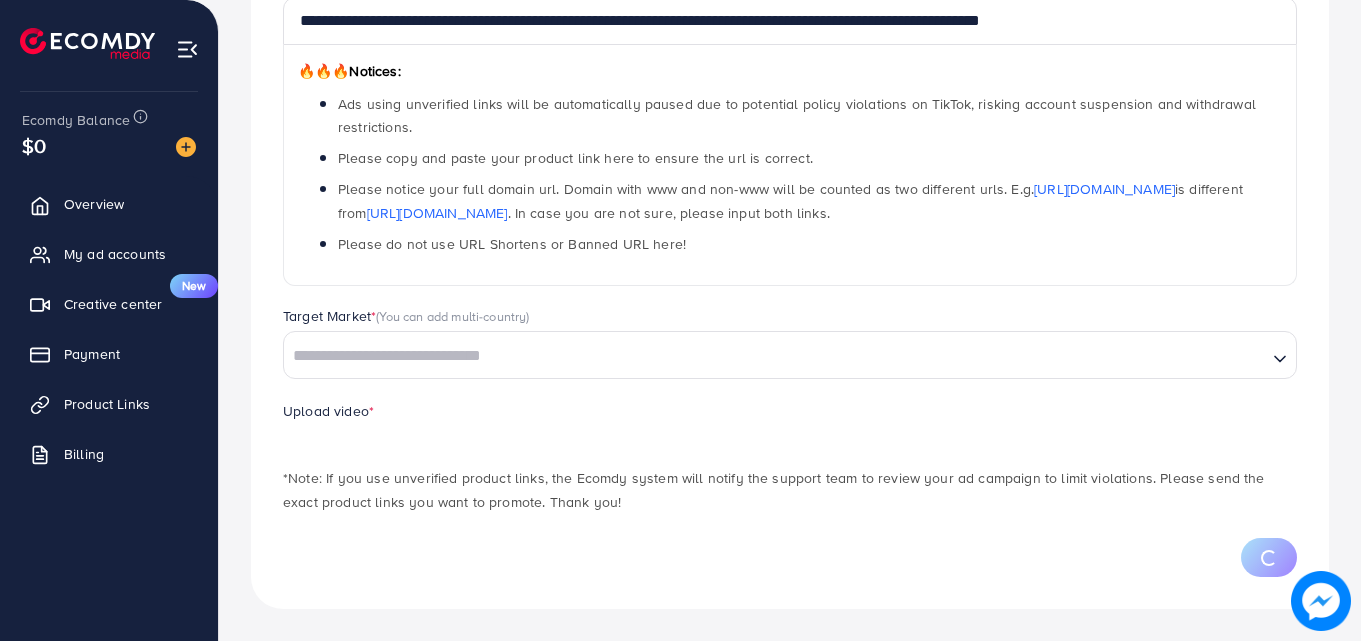 scroll, scrollTop: 292, scrollLeft: 0, axis: vertical 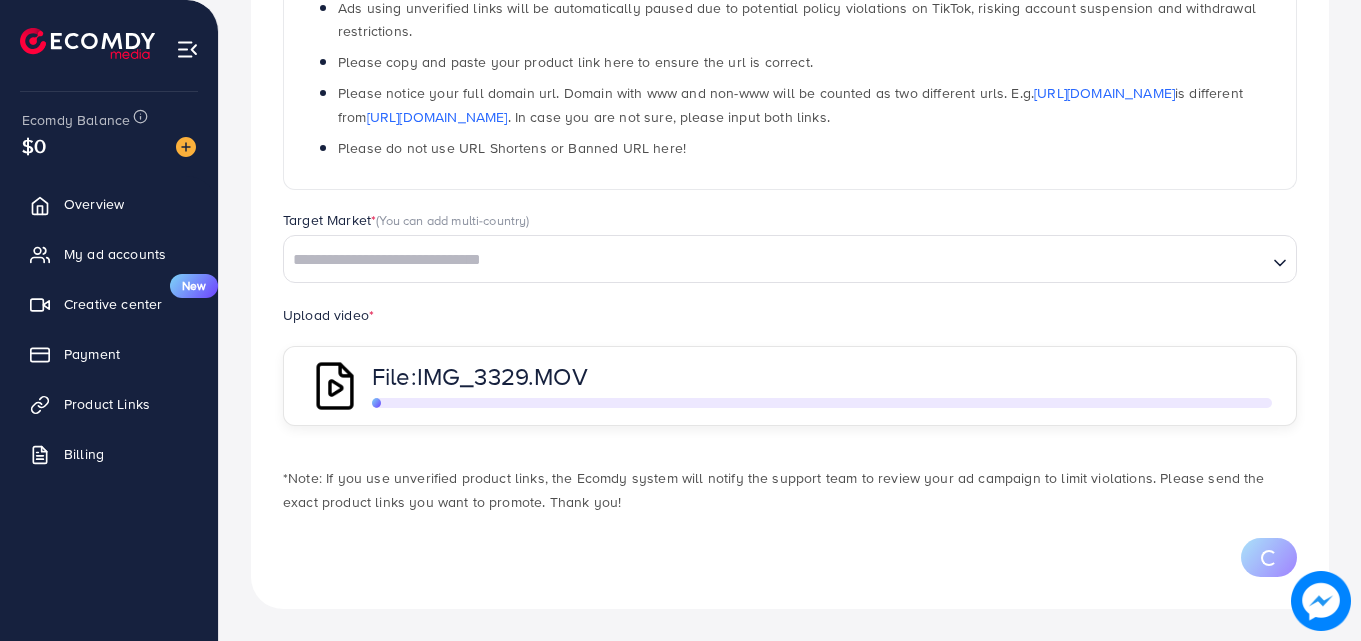 click on "IMG_3329.MOV" at bounding box center (502, 376) 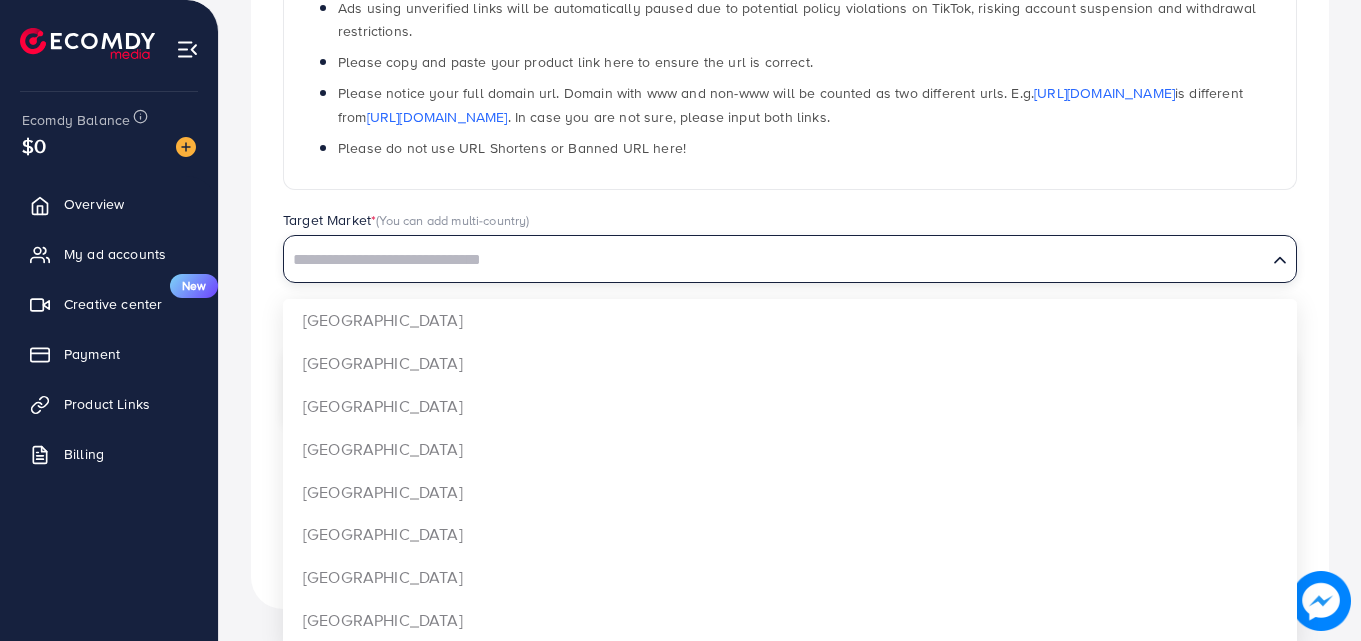 click at bounding box center (775, 260) 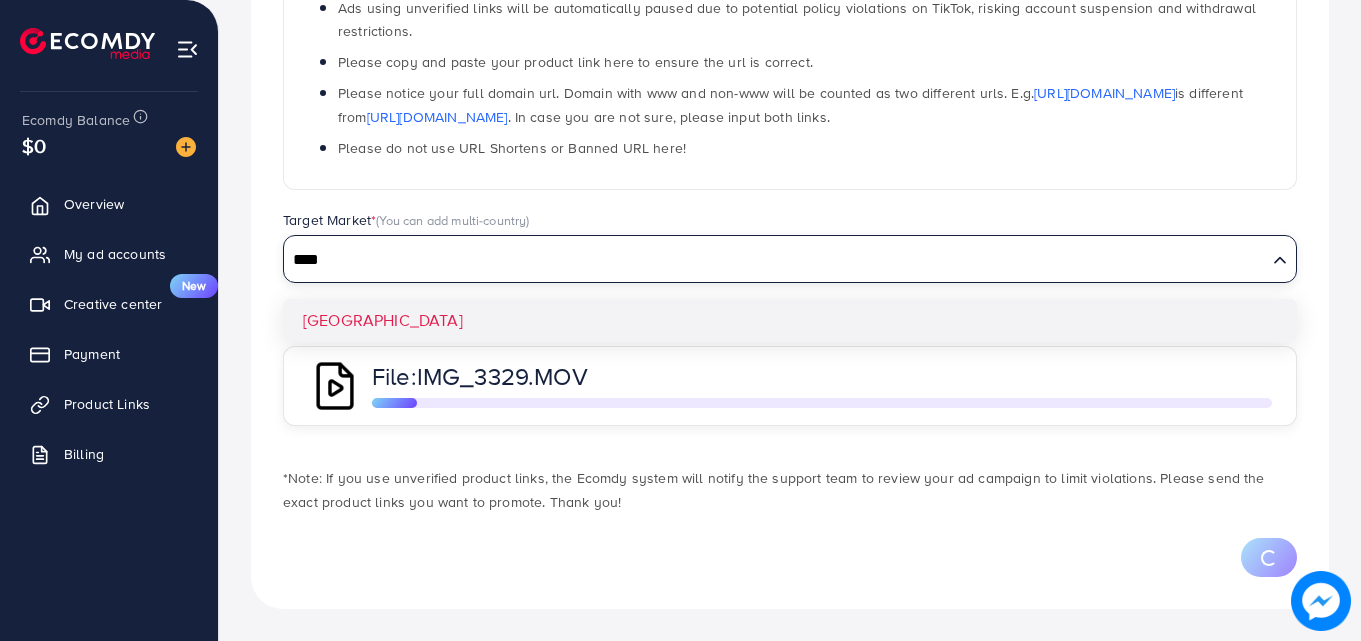 type on "****" 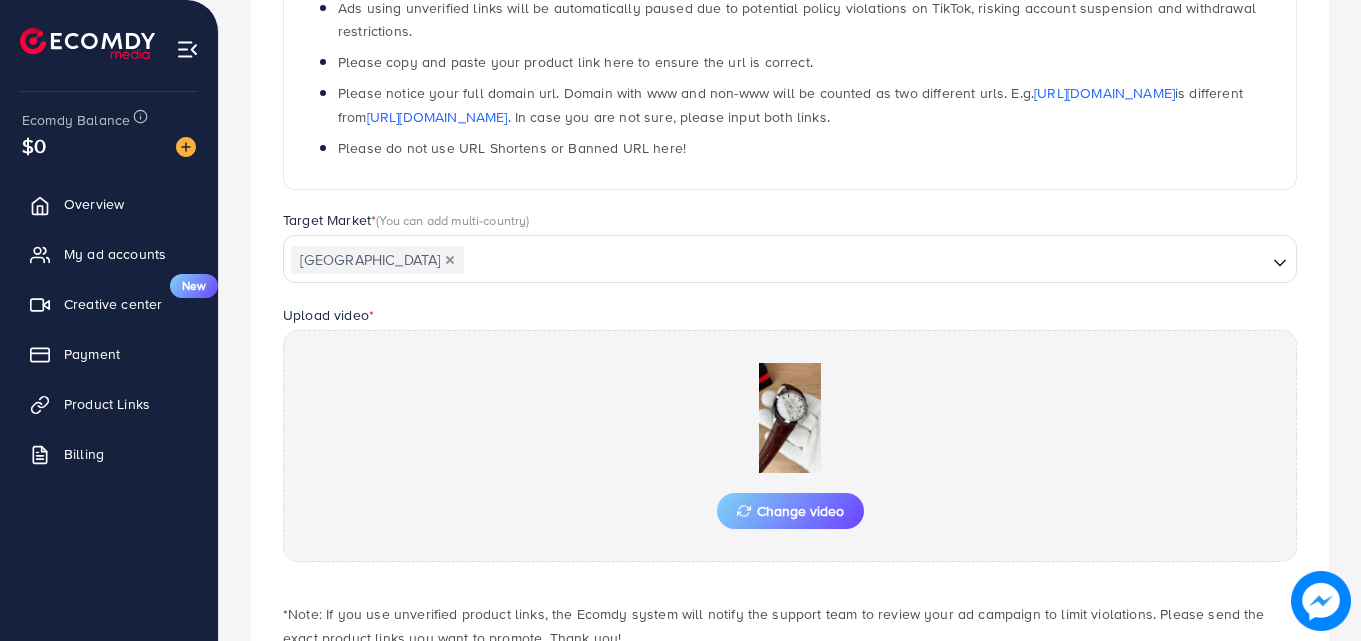 scroll, scrollTop: 521, scrollLeft: 0, axis: vertical 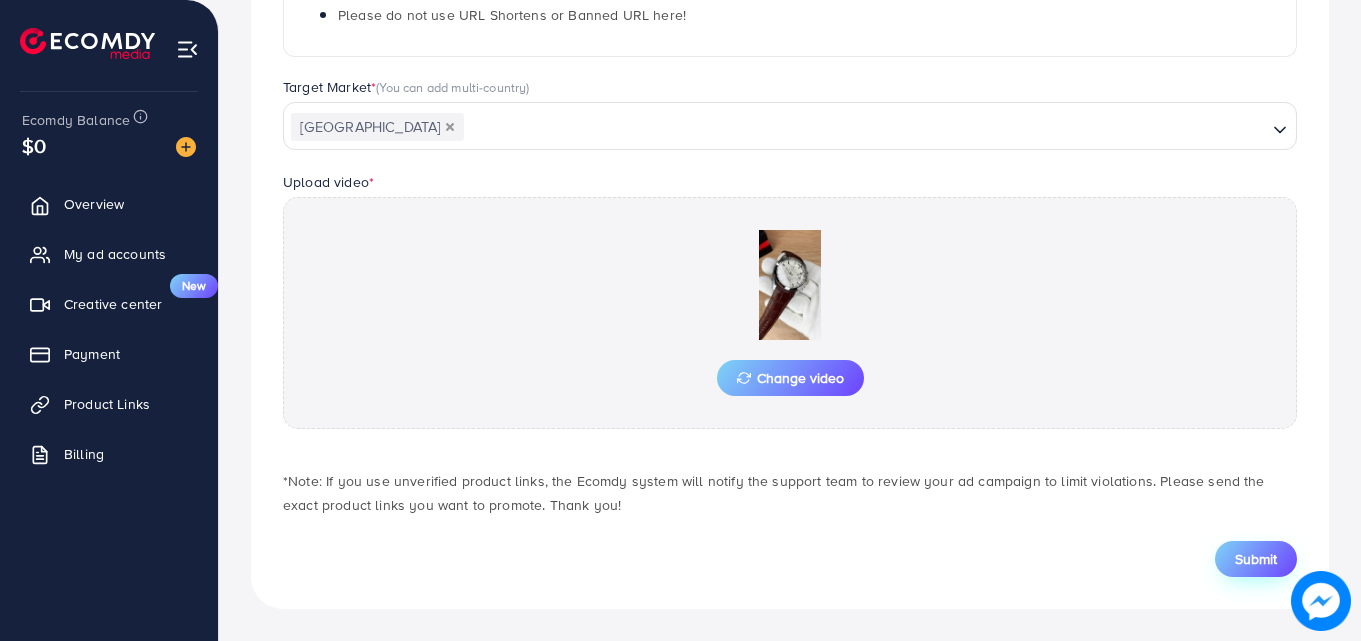 click on "Submit" at bounding box center [1256, 559] 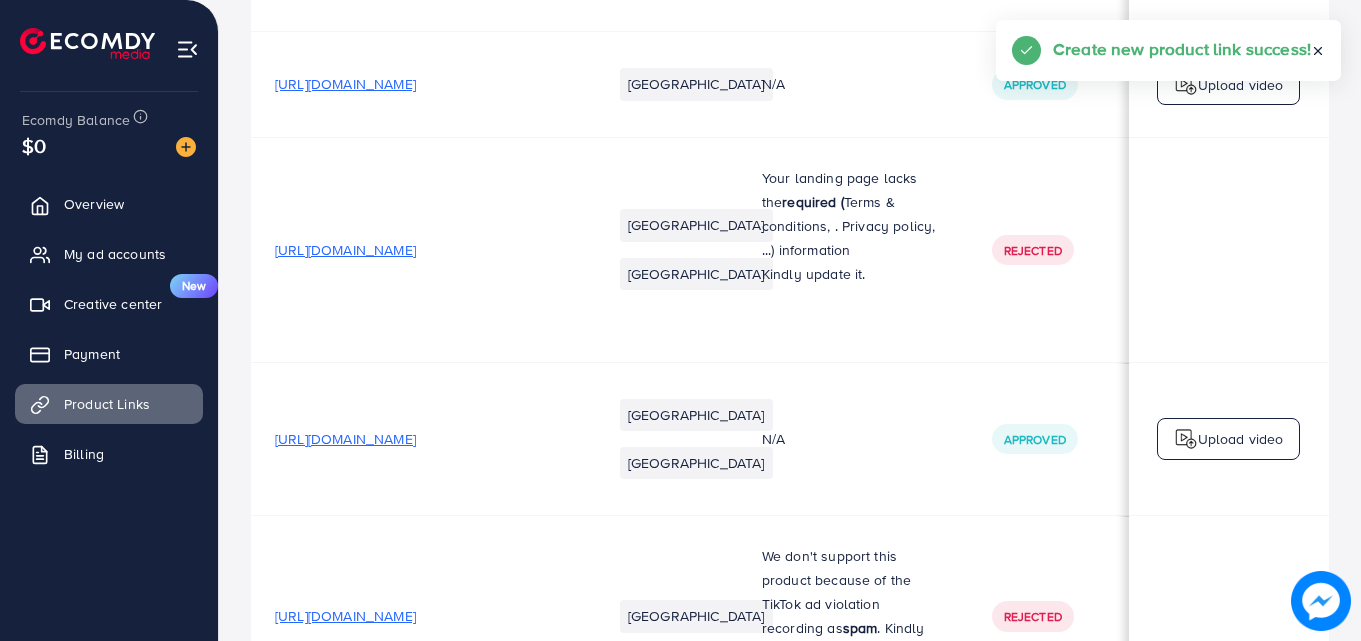 scroll, scrollTop: 0, scrollLeft: 0, axis: both 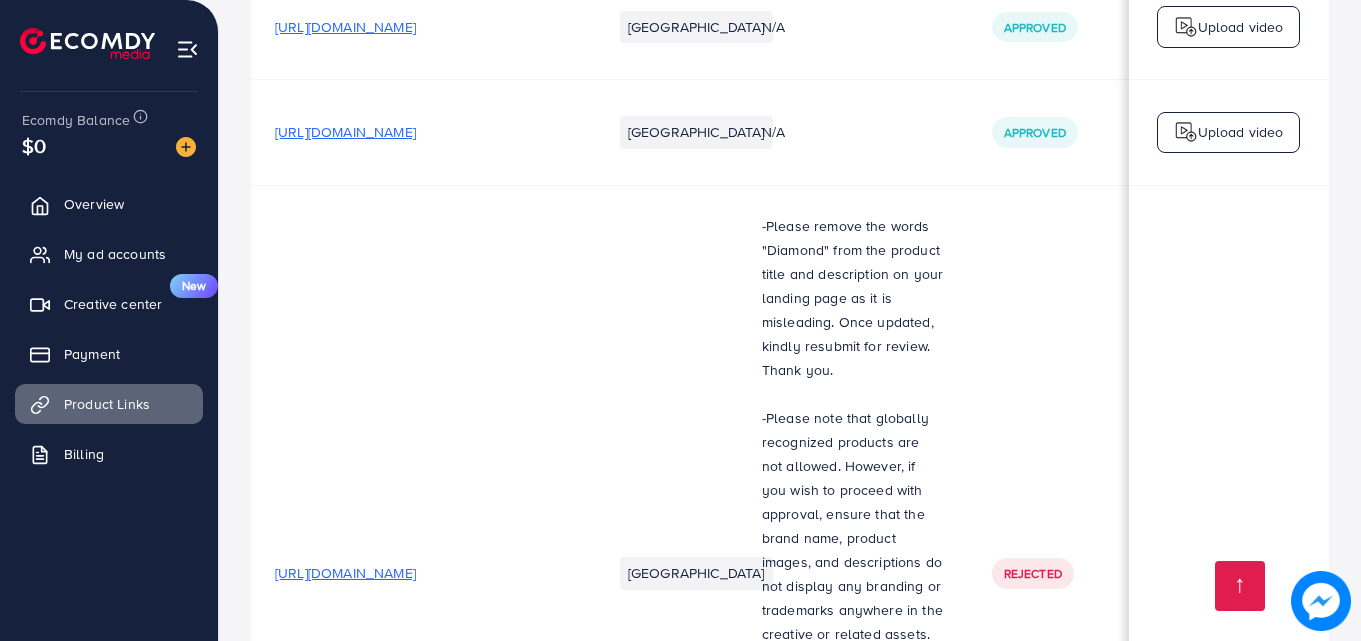 drag, startPoint x: 873, startPoint y: 545, endPoint x: 1280, endPoint y: 588, distance: 409.2652 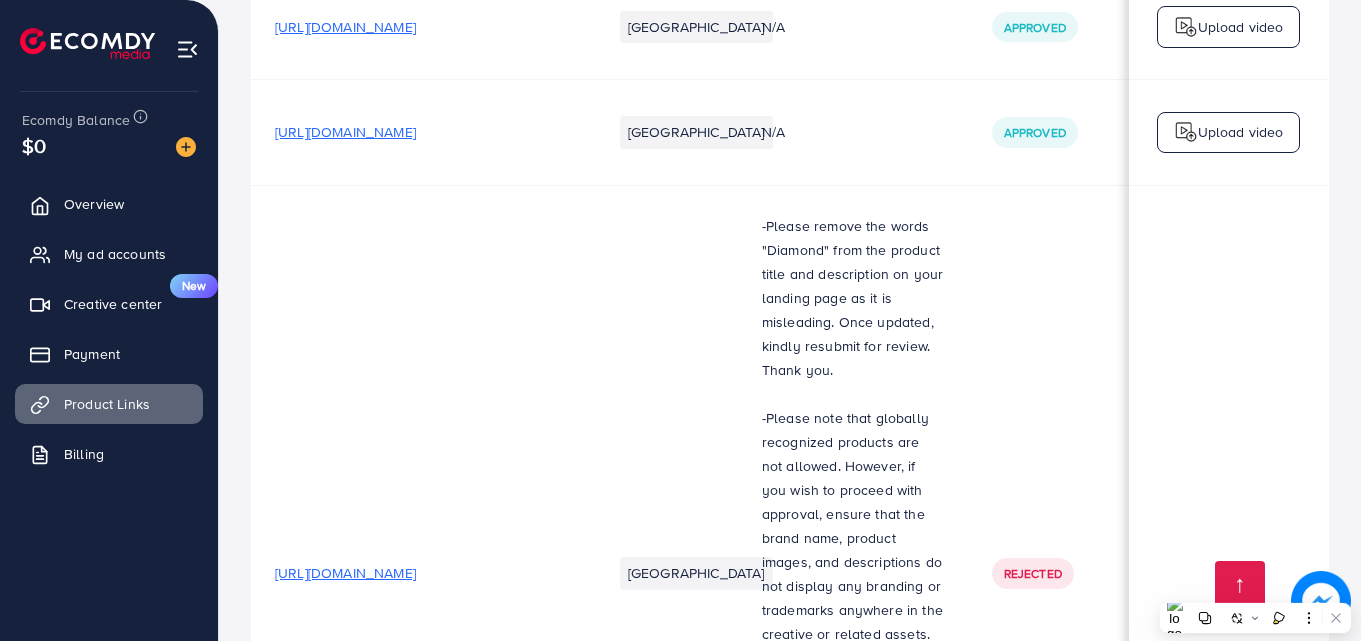 click on "51 Product Link(s)" at bounding box center [790, 1922] 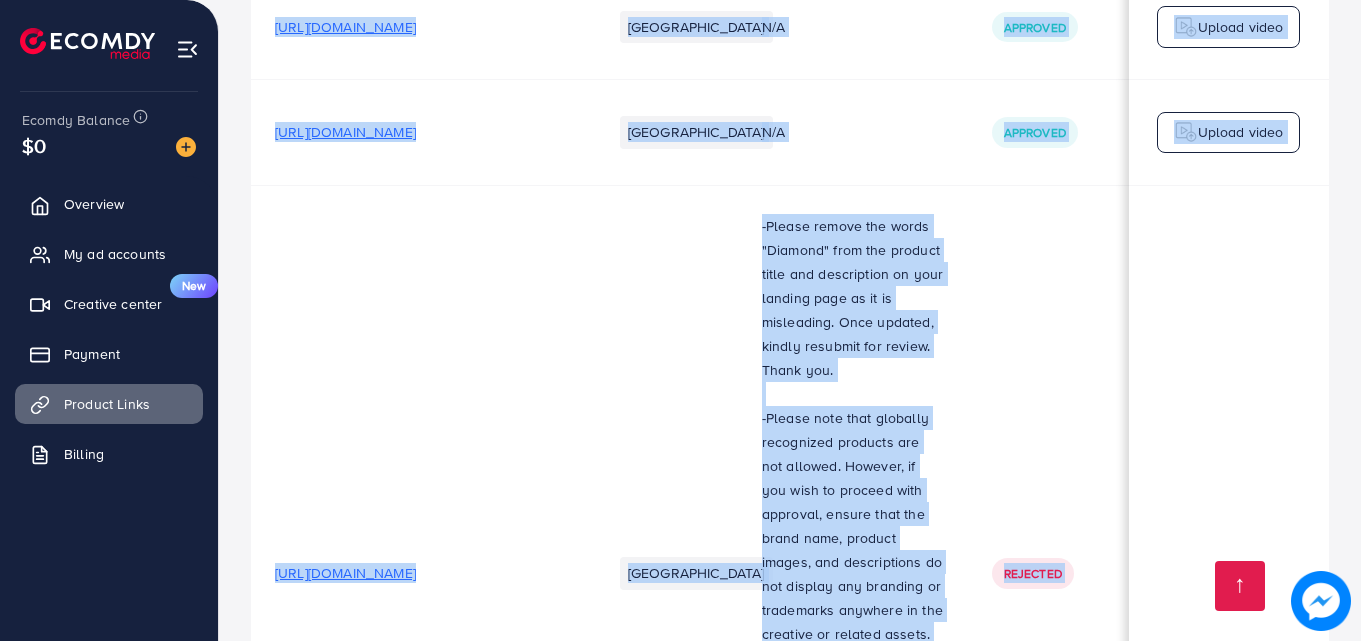 drag, startPoint x: 932, startPoint y: 551, endPoint x: 1118, endPoint y: 574, distance: 187.41664 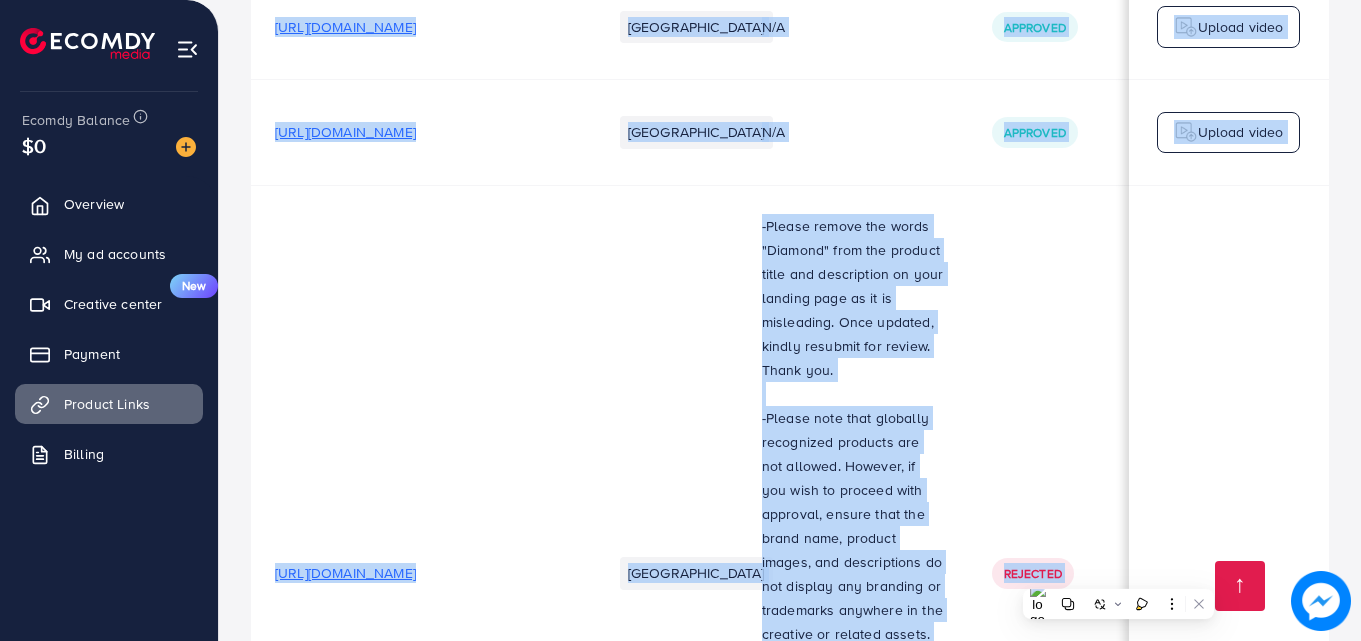 click on "51 Product Link(s)" at bounding box center [790, 1922] 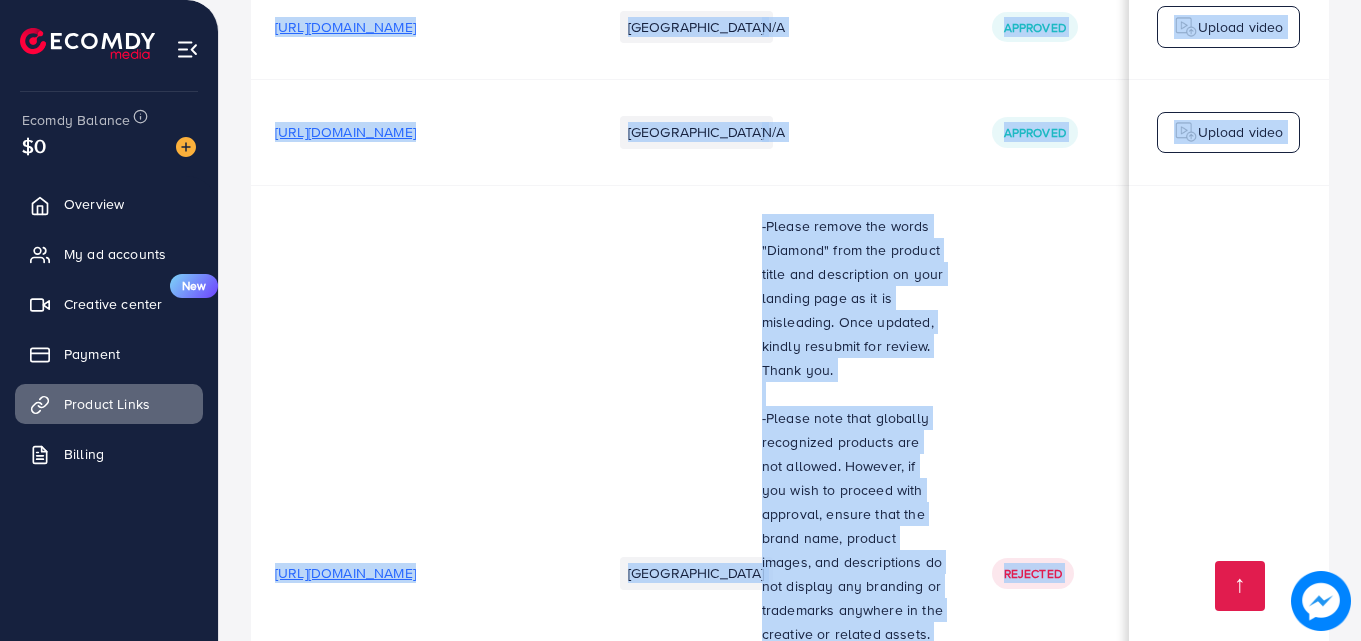 drag, startPoint x: 846, startPoint y: 553, endPoint x: 856, endPoint y: 550, distance: 10.440307 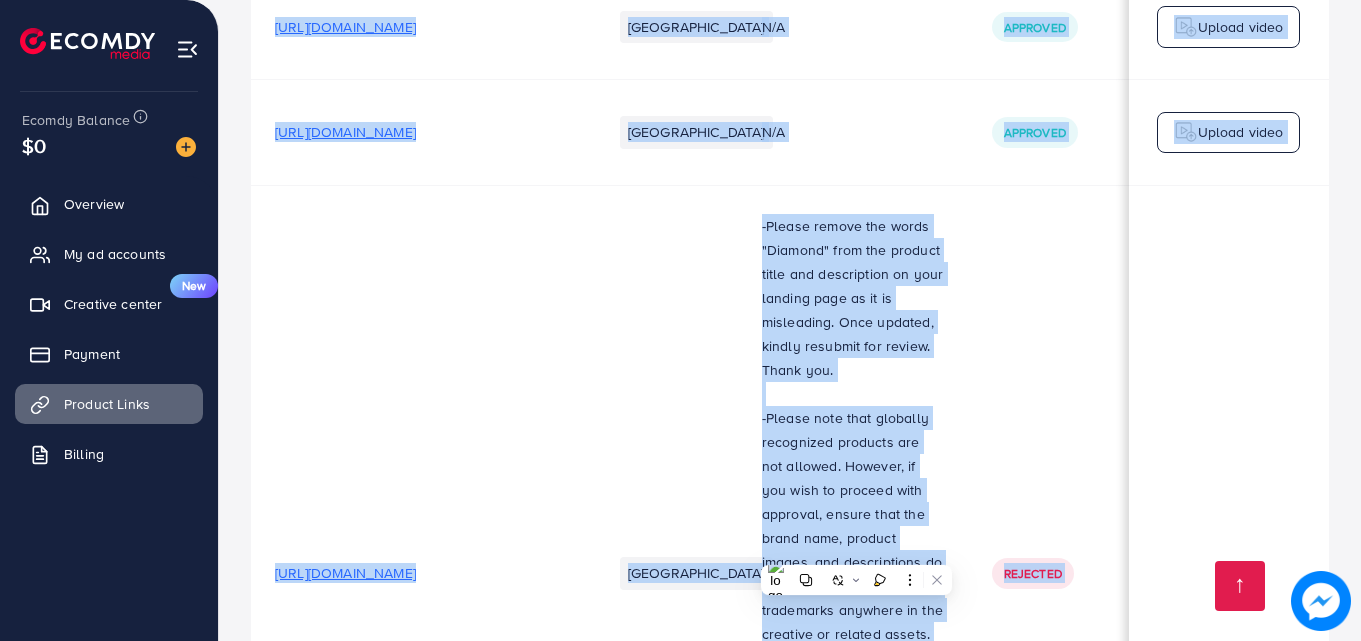 click on "N/A" at bounding box center [853, 1839] 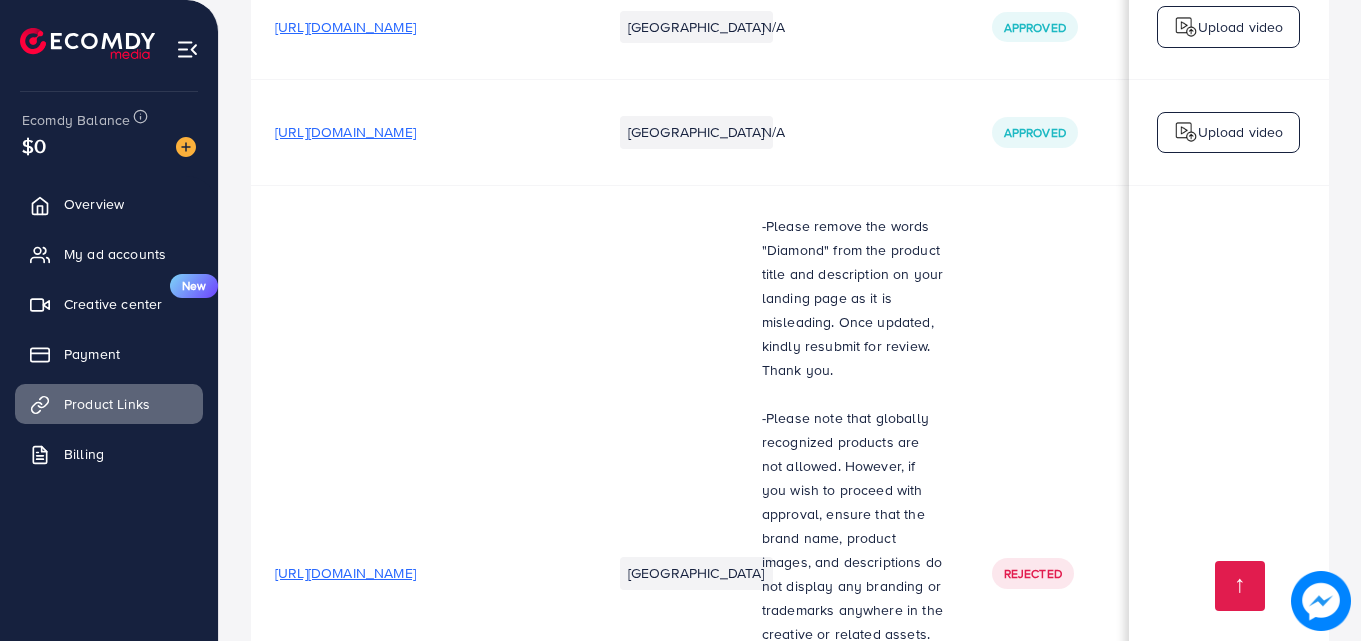 click on "[URL][DOMAIN_NAME]" at bounding box center (345, 1374) 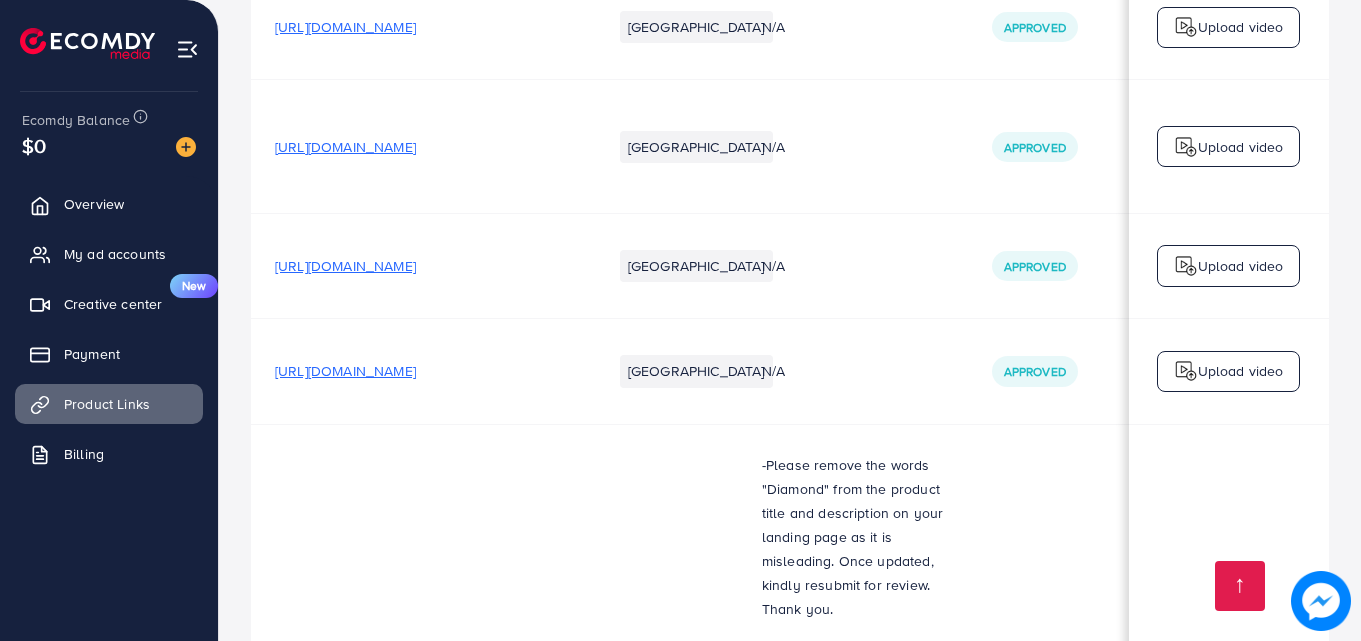 scroll, scrollTop: 8645, scrollLeft: 0, axis: vertical 